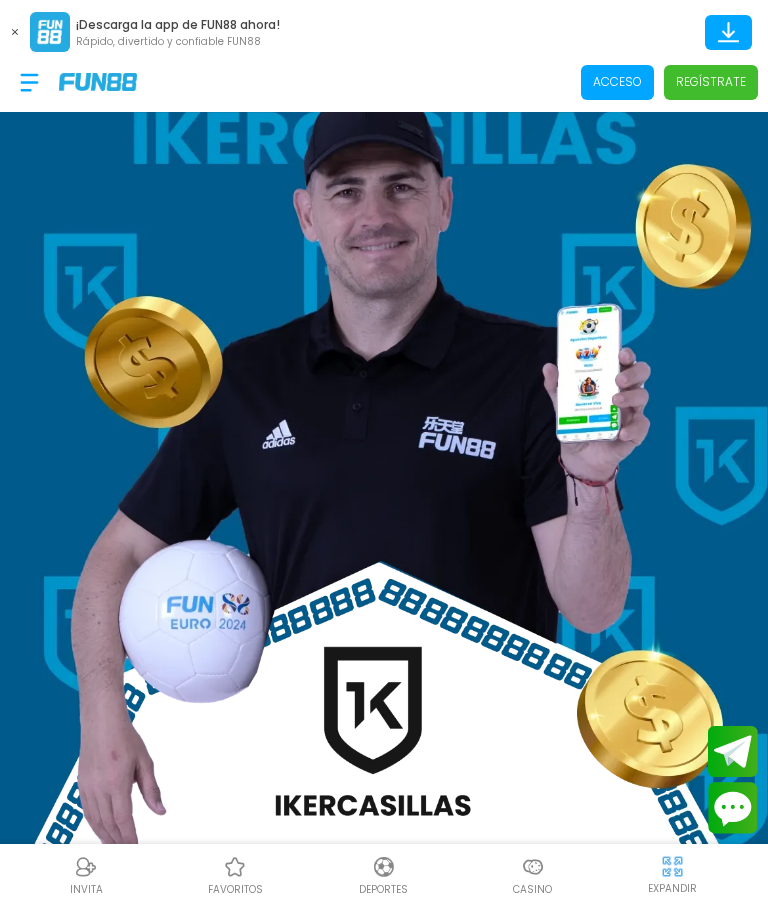 scroll, scrollTop: 0, scrollLeft: 0, axis: both 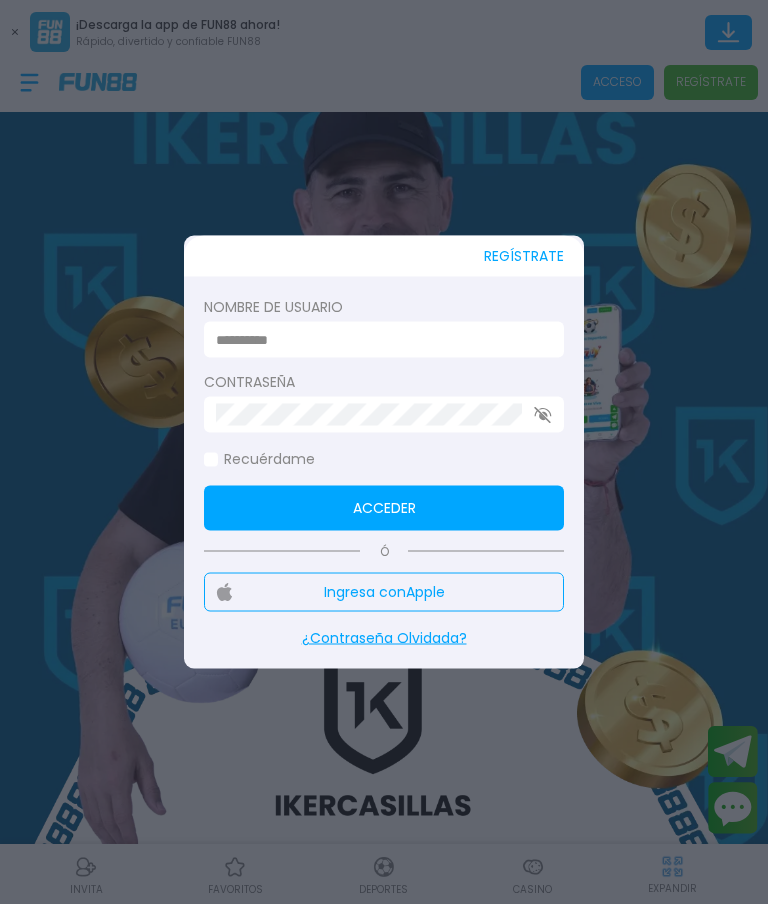 click at bounding box center [378, 339] 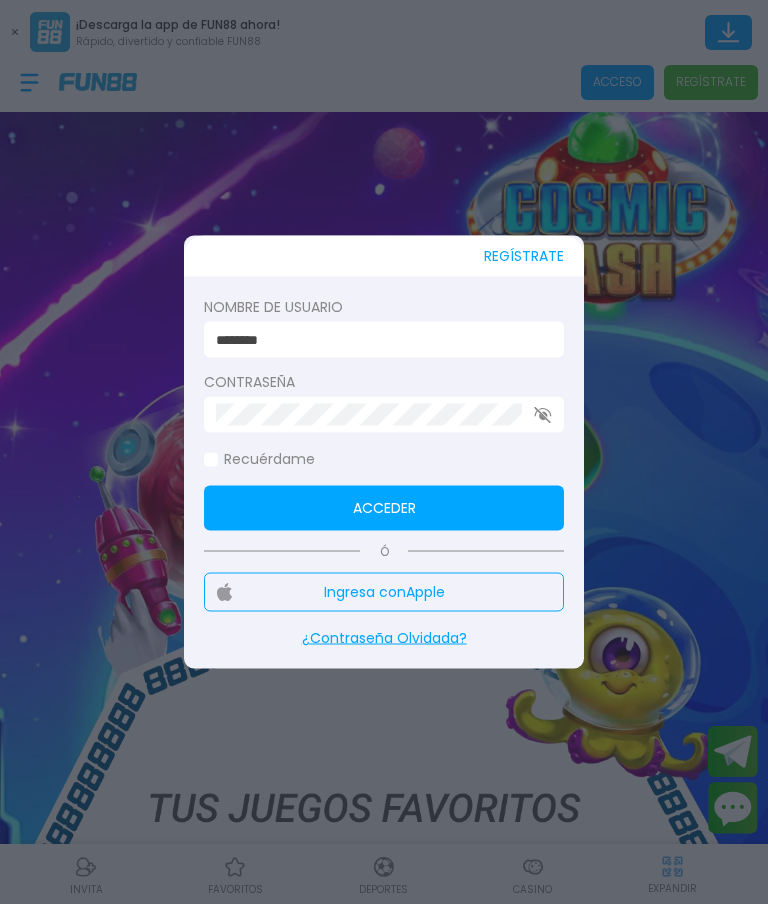 type on "********" 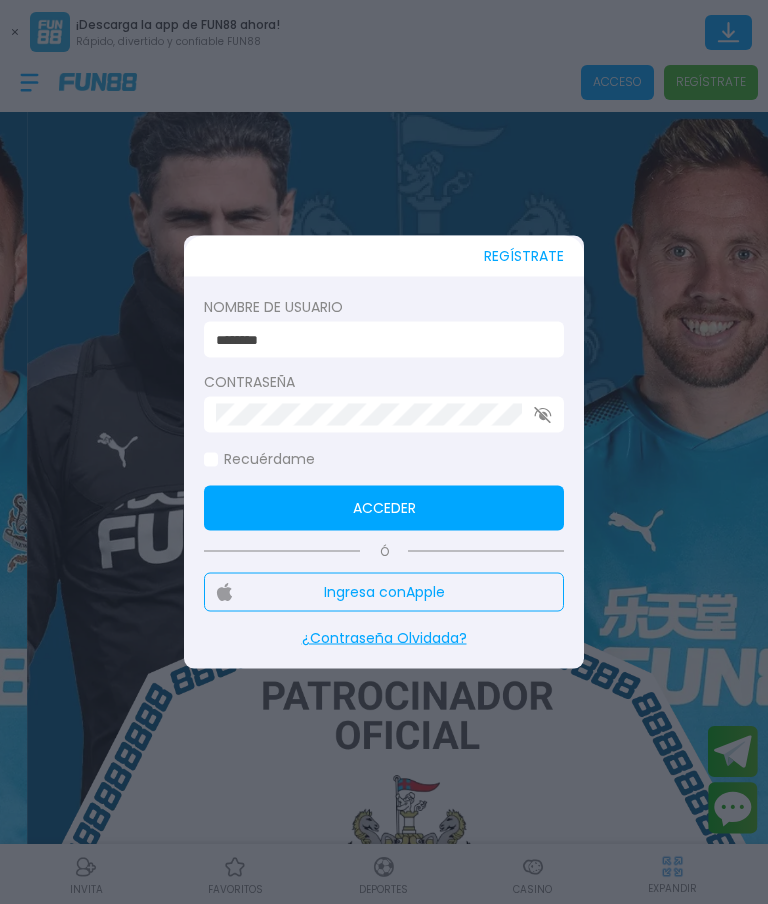 click on "Acceder" at bounding box center [384, 508] 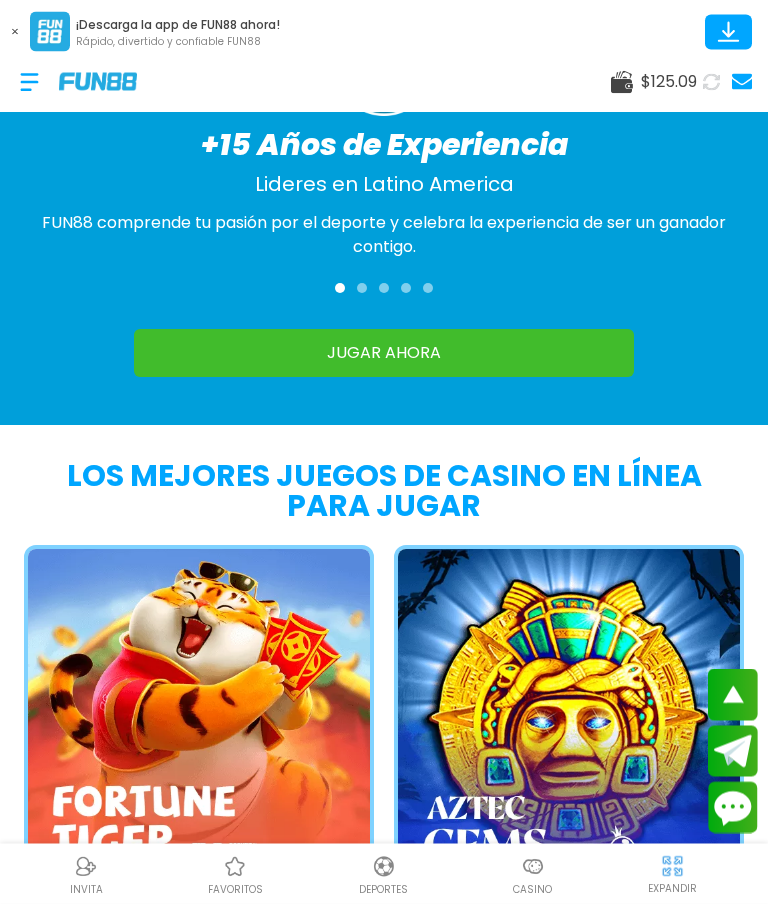 scroll, scrollTop: 1716, scrollLeft: 0, axis: vertical 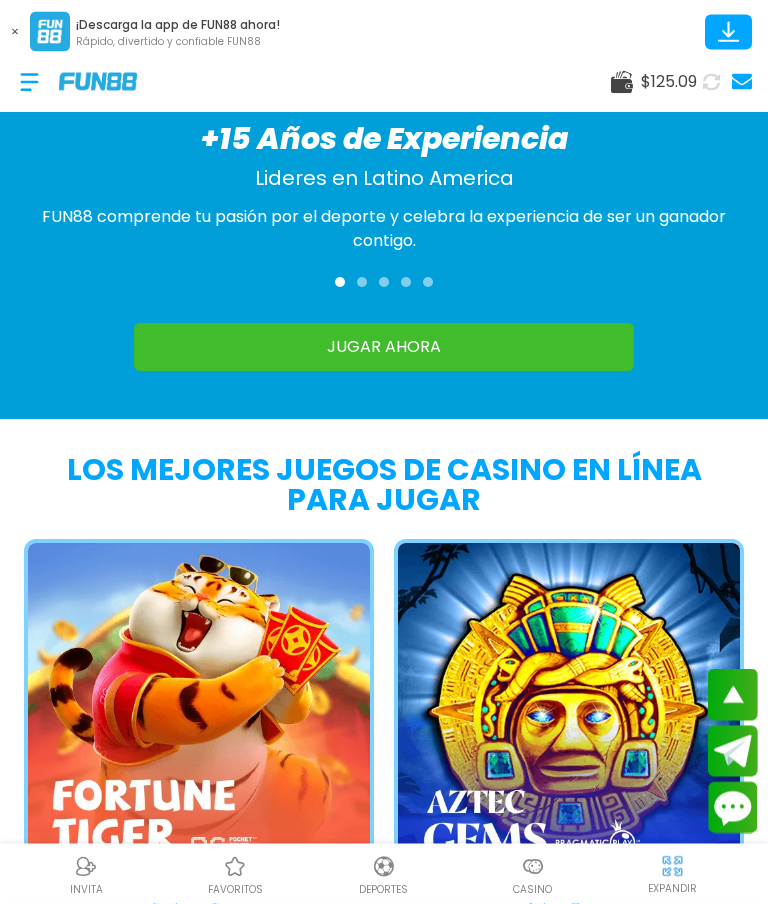 click on "Casino" at bounding box center (532, 889) 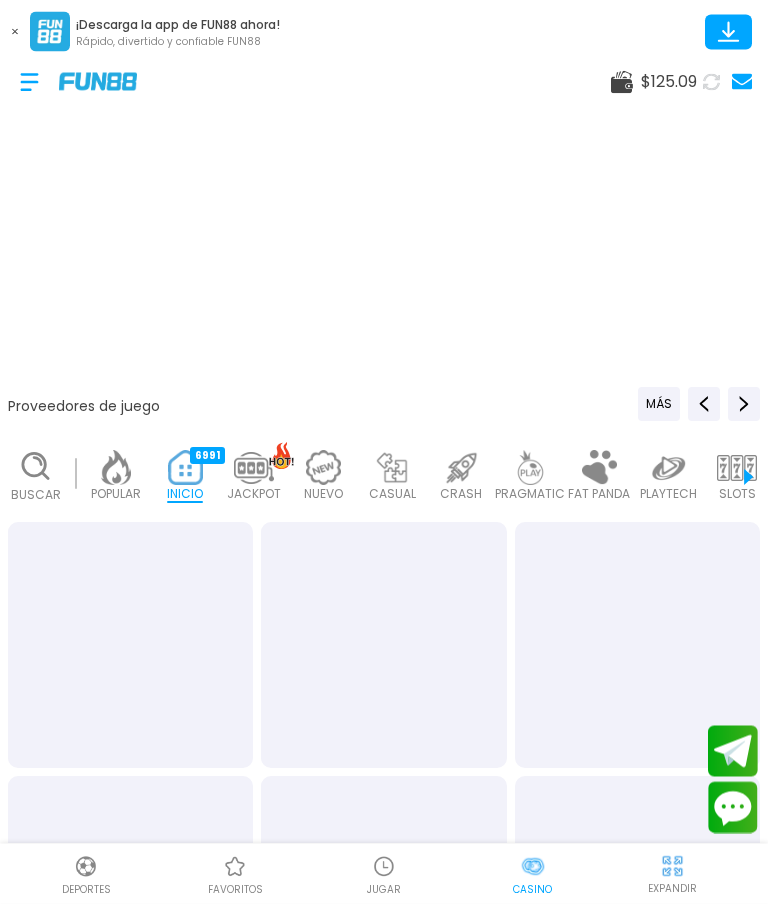 click on "¡Descarga la app de FUN88 ahora! Rápido, divertido y confiable FUN88 $ 125.09 Proveedores de juego MÁS Buscar POPULAR 40 INICIO 6991 JACKPOT 133 NUEVO 979 CASUAL 17 CRASH 35 PRAGMATIC 492 FAT PANDA 9 PLAYTECH 41 SLOTS 6078 BINGO 143 EN VIVO 849 CARTAS 197 OTROS 334 0  /  6991 0 % Información Sobre Nosotros Términos y condiciones Juego Responsable Aviso de privacidad y cookies del sitio Programa de afiliación Mecánica de apuestas Condiciones de apuesta Nuestras Secciones Deportes Juegos popular inicio jackpot nuevo casual crash pragmatic fat panda playtech slots bingo en vivo cartas otros Promociones Patrocinadoras Ayuda Preguntas frecuentes Depósito Retirar Política de reembolso Contacto Contacto Deportes favoritos JUGAR Casino EXPANDIR" at bounding box center [384, 422] 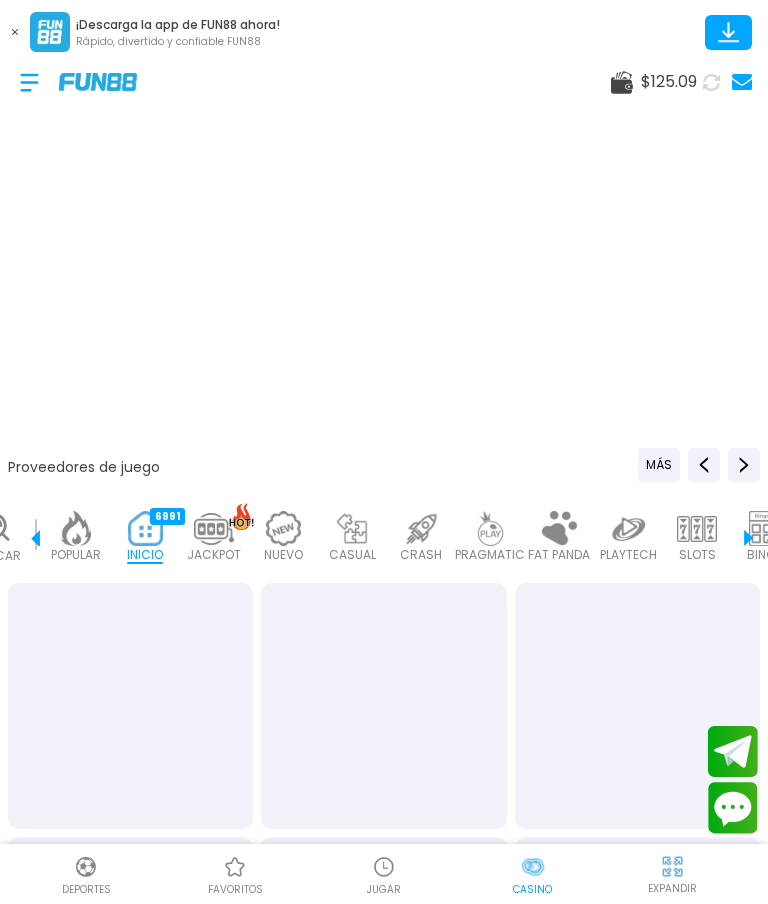 scroll, scrollTop: 0, scrollLeft: 50, axis: horizontal 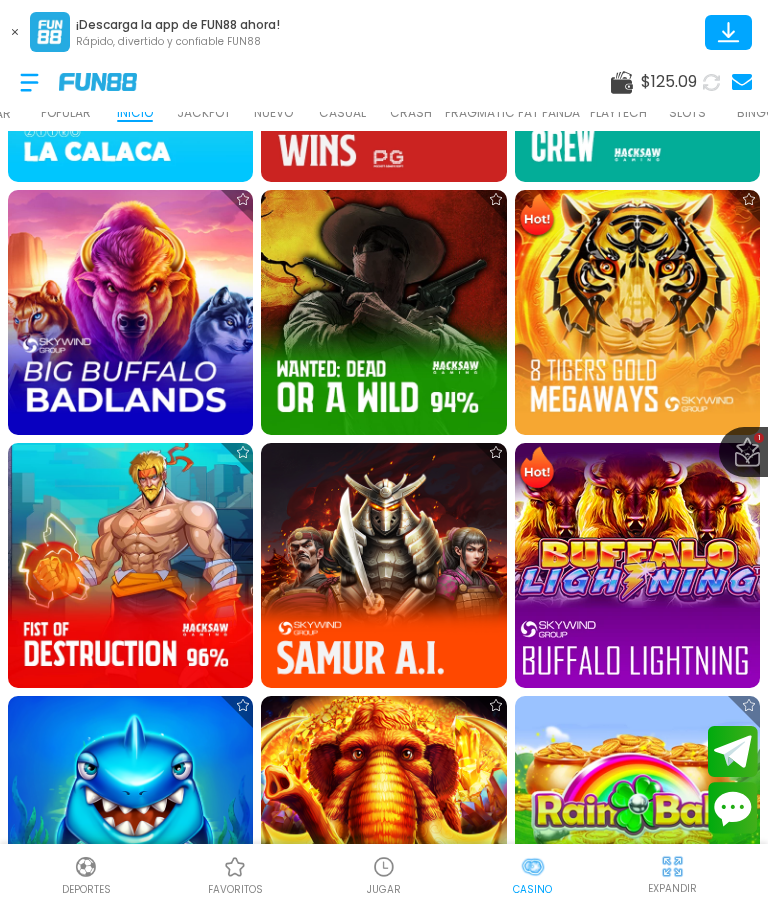 click at bounding box center (637, 566) 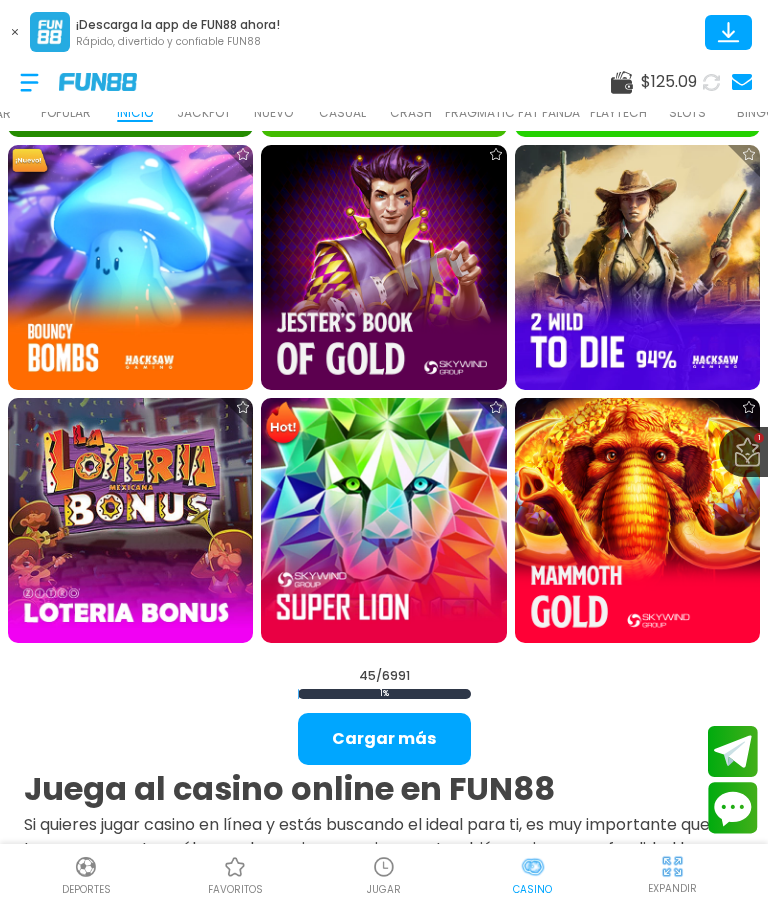 scroll, scrollTop: 3869, scrollLeft: 0, axis: vertical 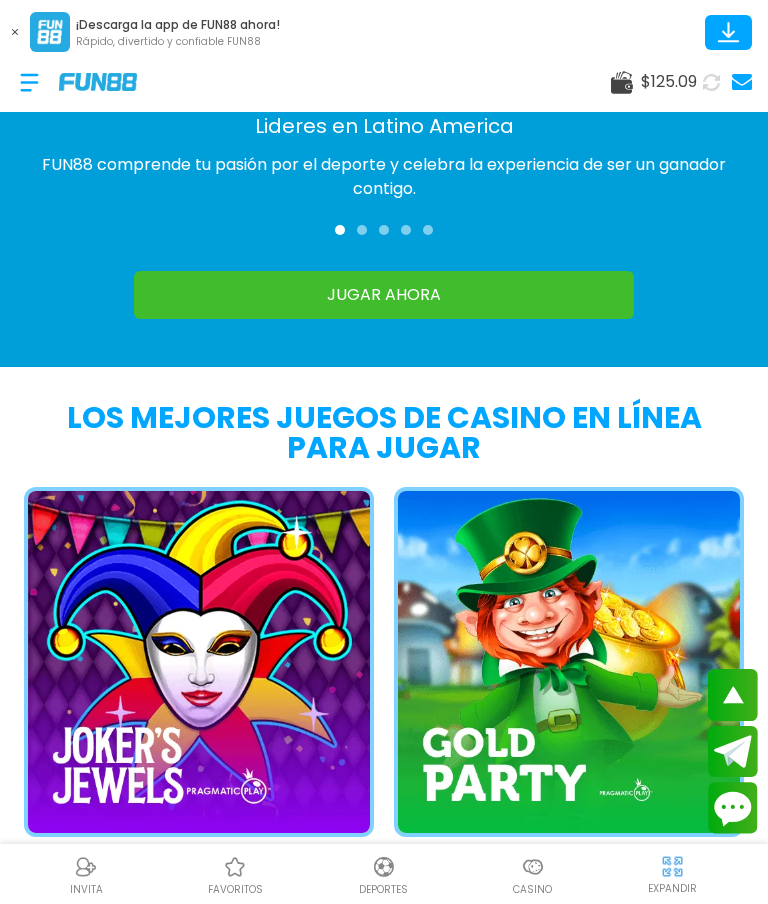 click at bounding box center (533, 867) 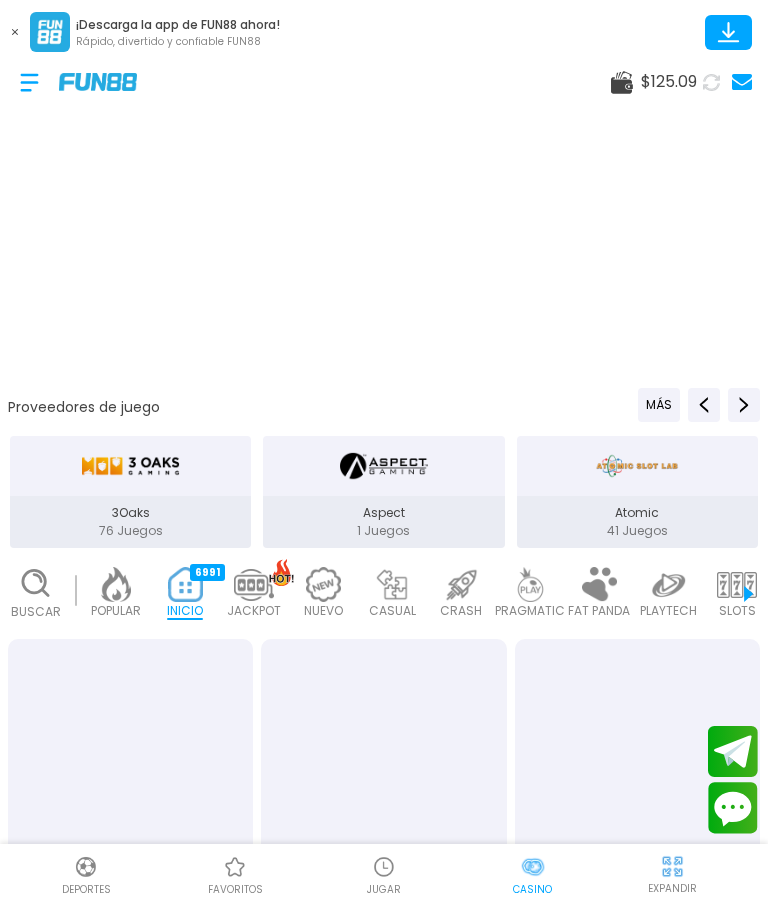 scroll, scrollTop: 0, scrollLeft: 0, axis: both 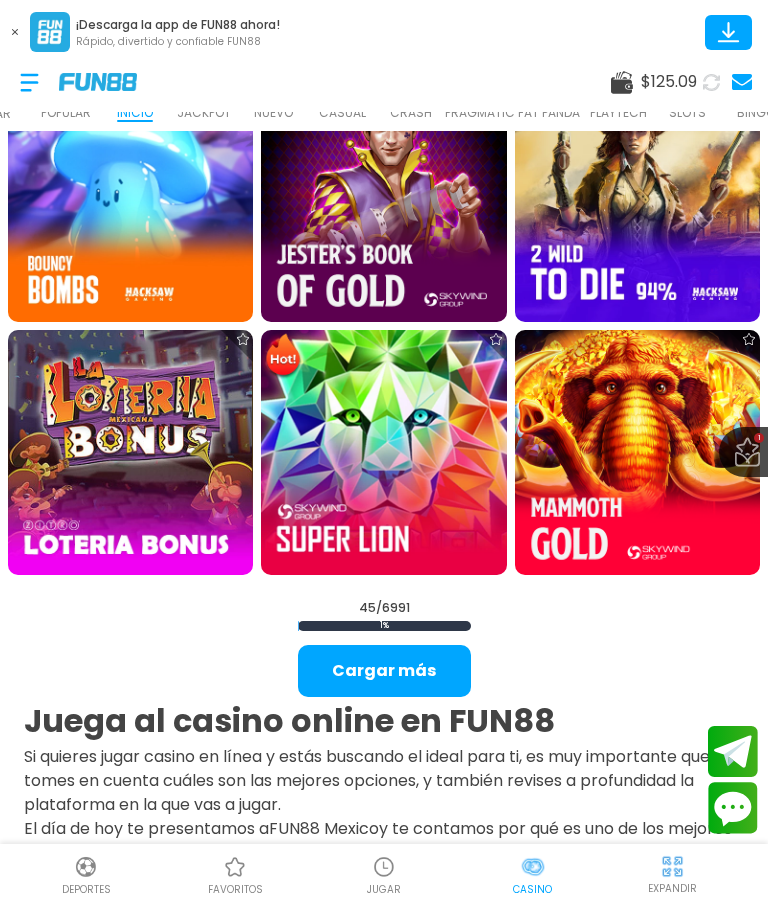 click on "Cargar más" at bounding box center [384, 671] 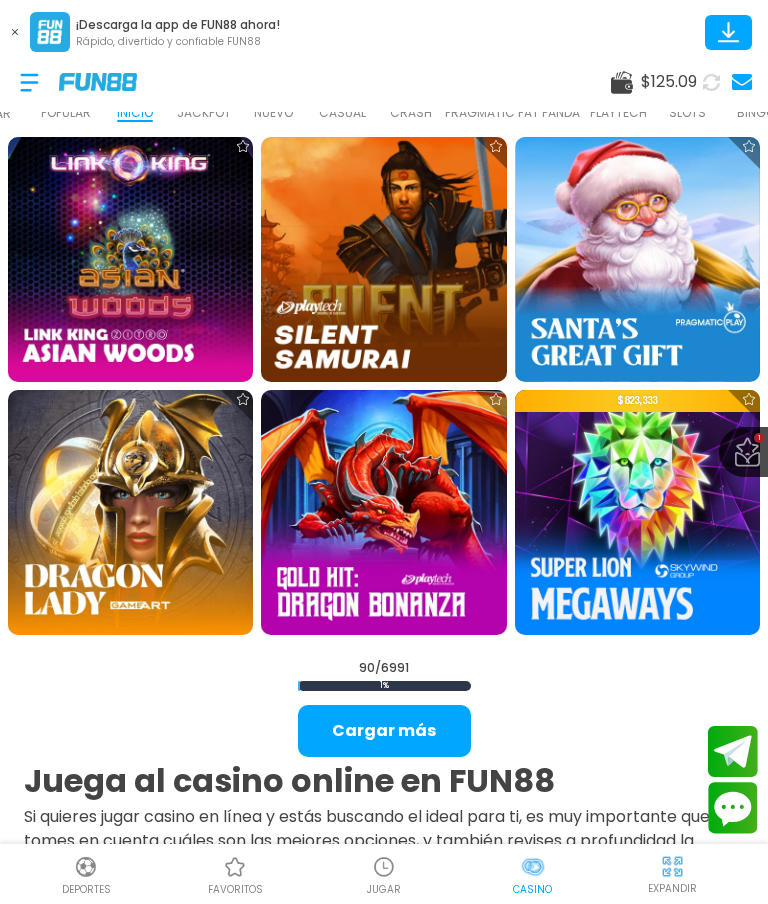 scroll, scrollTop: 7686, scrollLeft: 0, axis: vertical 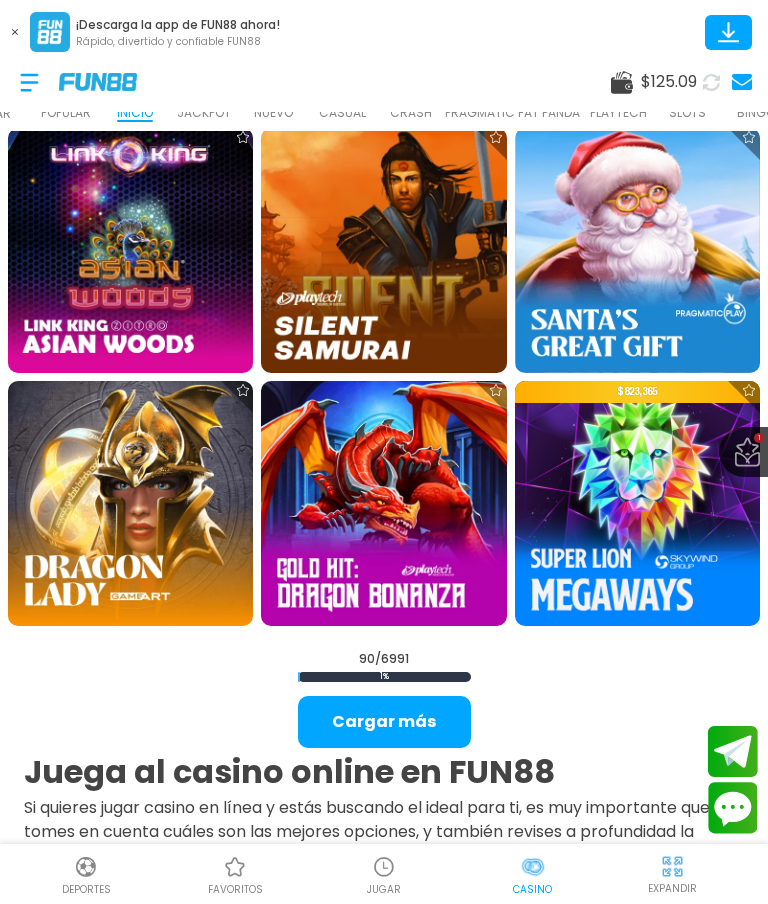 click on "Cargar más" at bounding box center (384, 722) 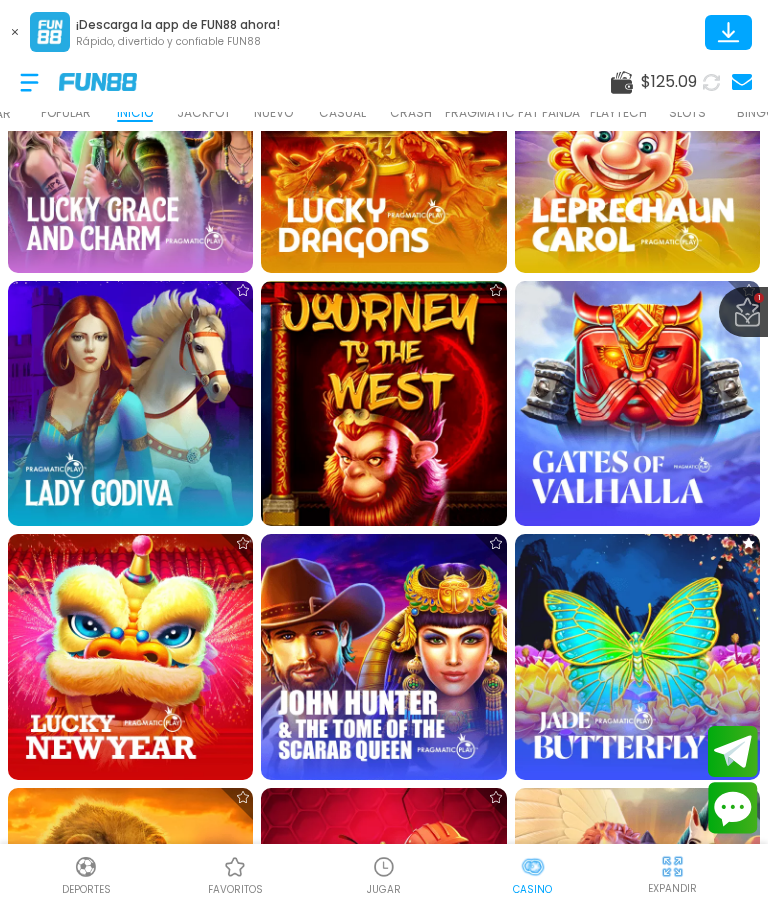 scroll, scrollTop: 11083, scrollLeft: 0, axis: vertical 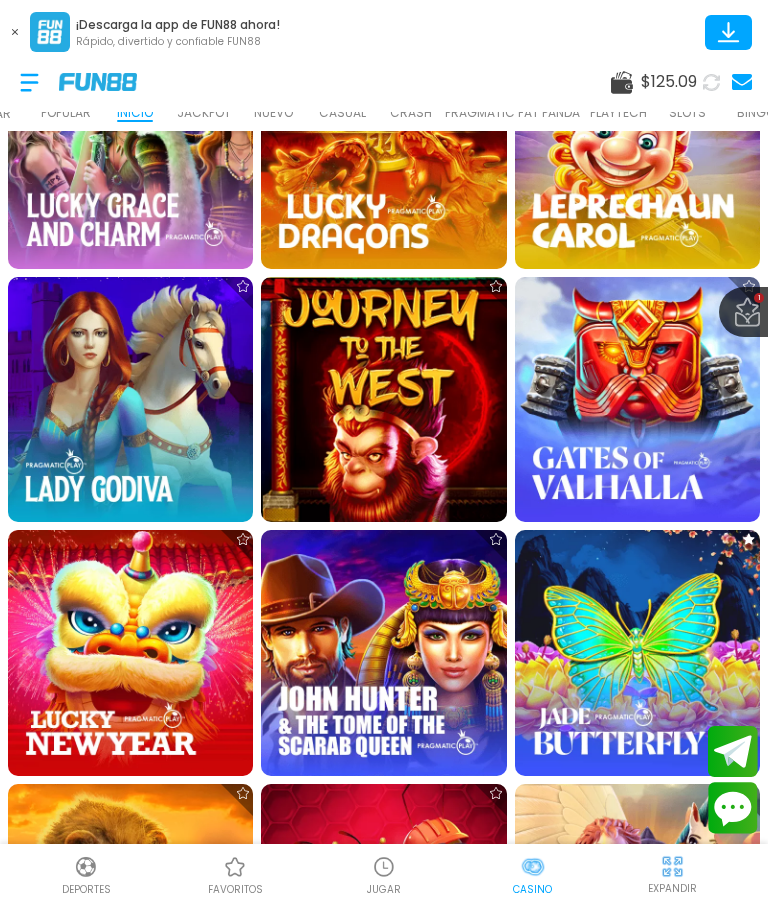 click at bounding box center (637, 652) 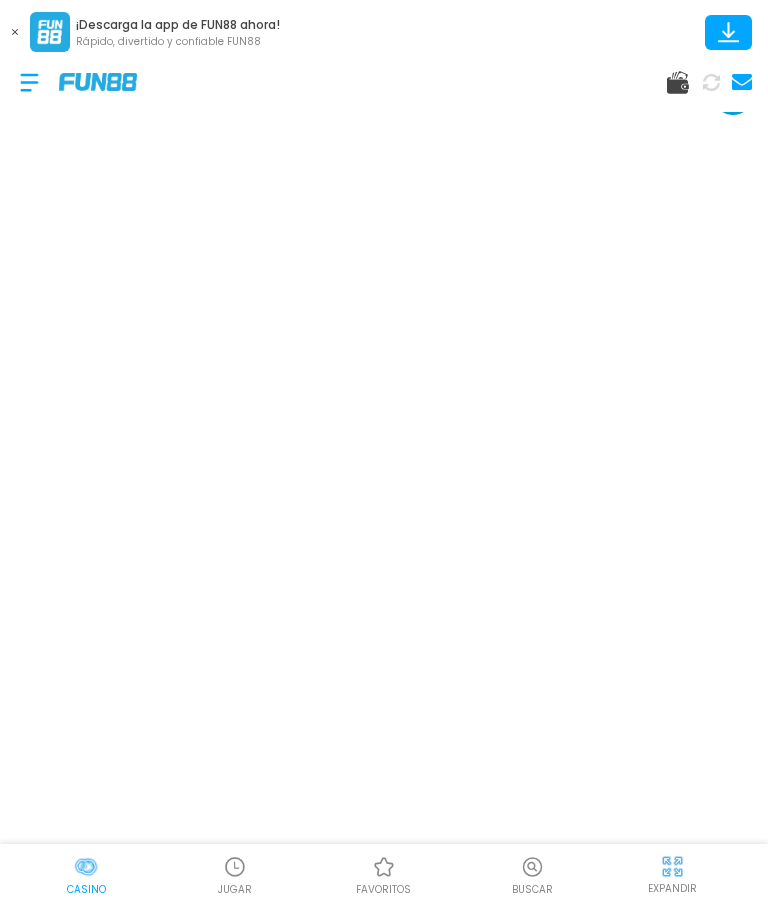 scroll, scrollTop: 80, scrollLeft: 0, axis: vertical 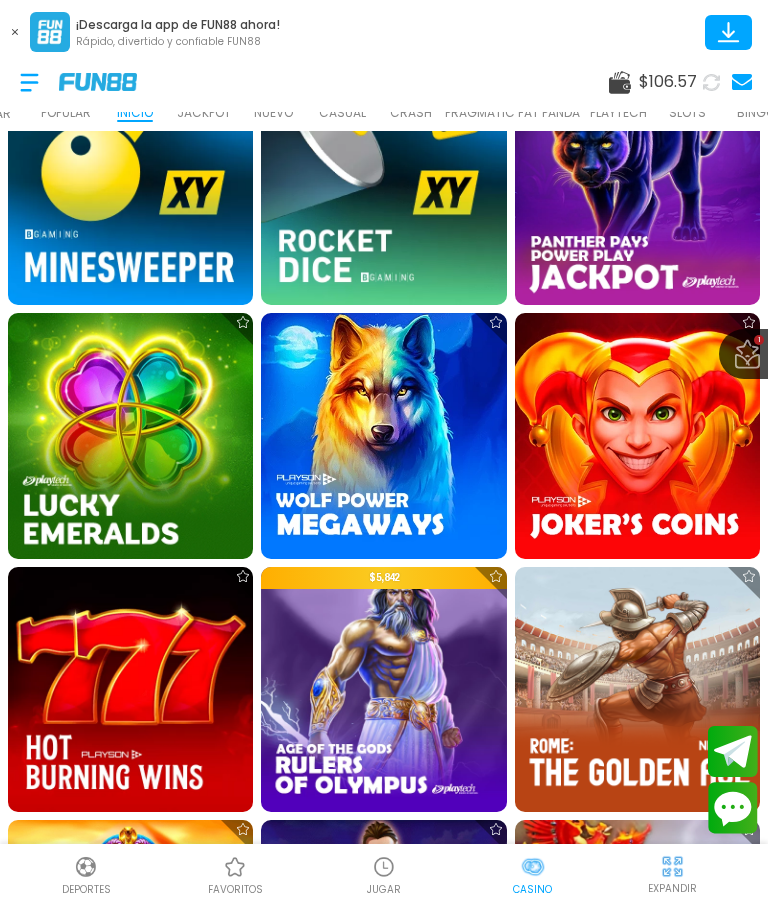 click at bounding box center (383, 435) 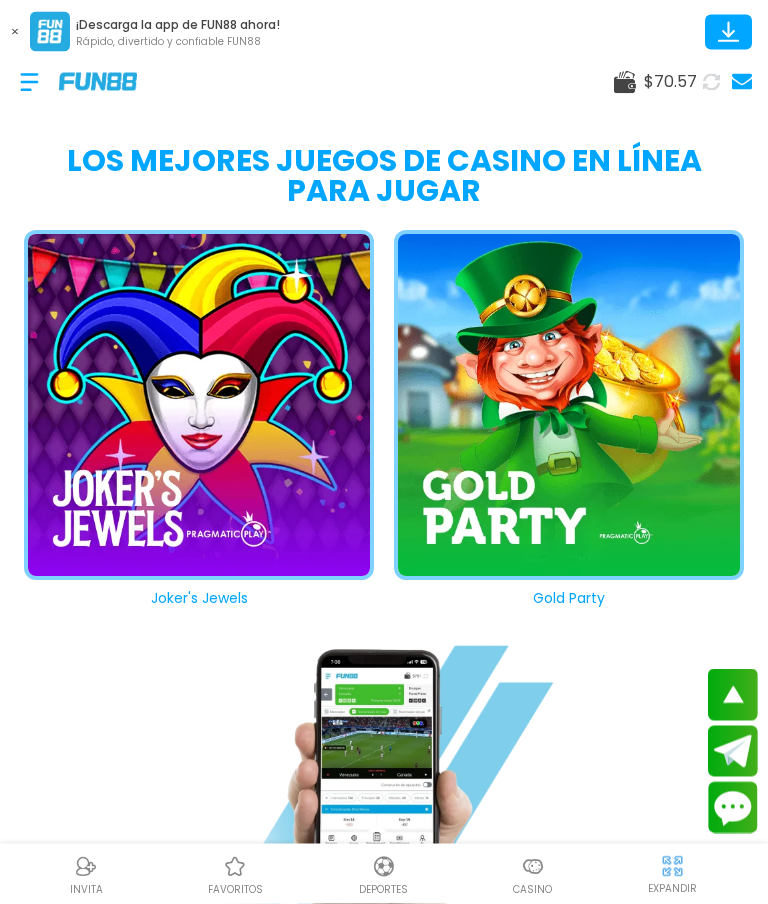 scroll, scrollTop: 2052, scrollLeft: 0, axis: vertical 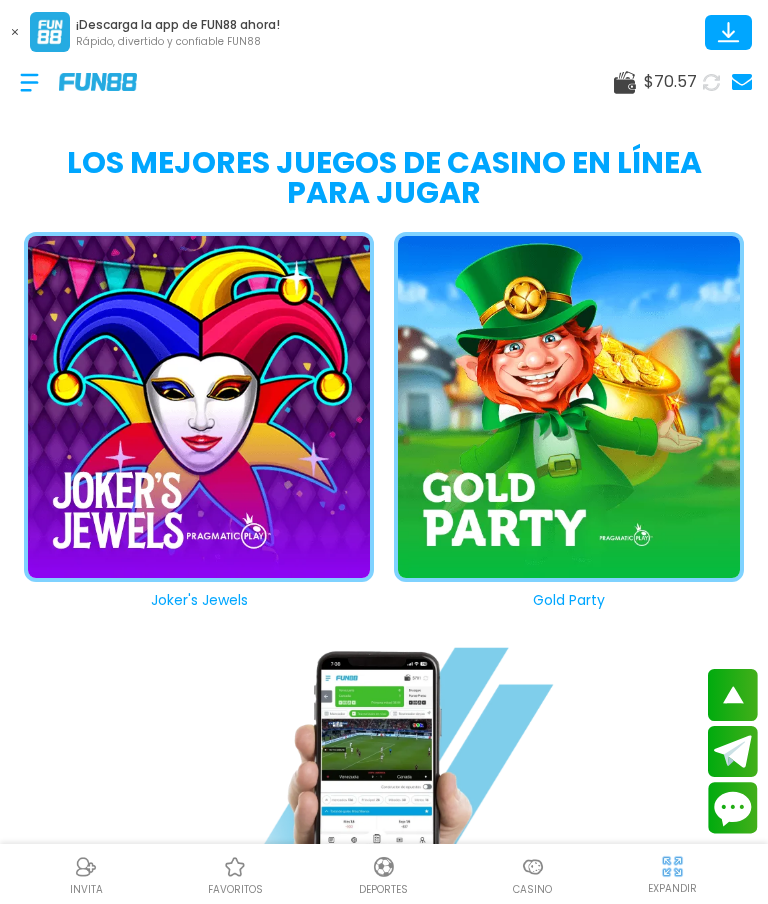 click at bounding box center (533, 867) 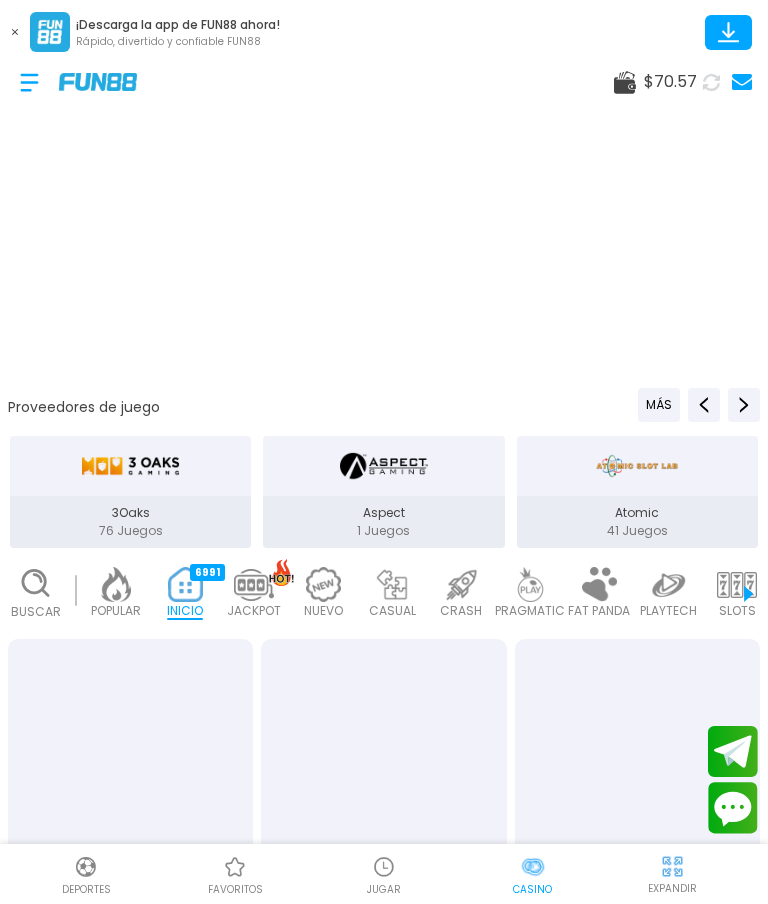 scroll, scrollTop: 28, scrollLeft: 0, axis: vertical 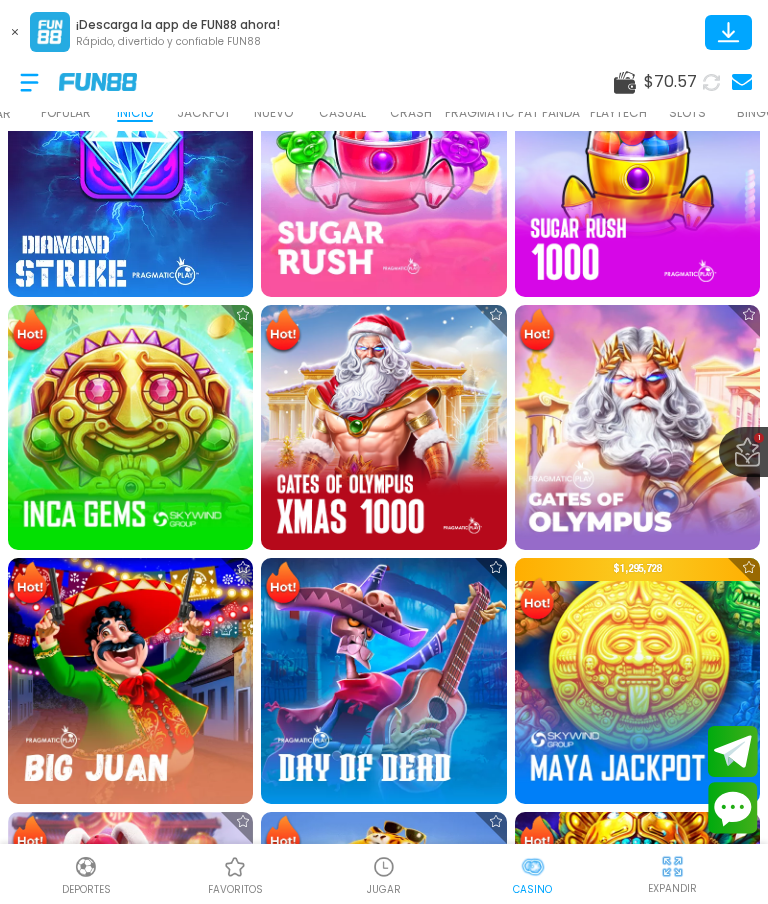 click at bounding box center (131, 174) 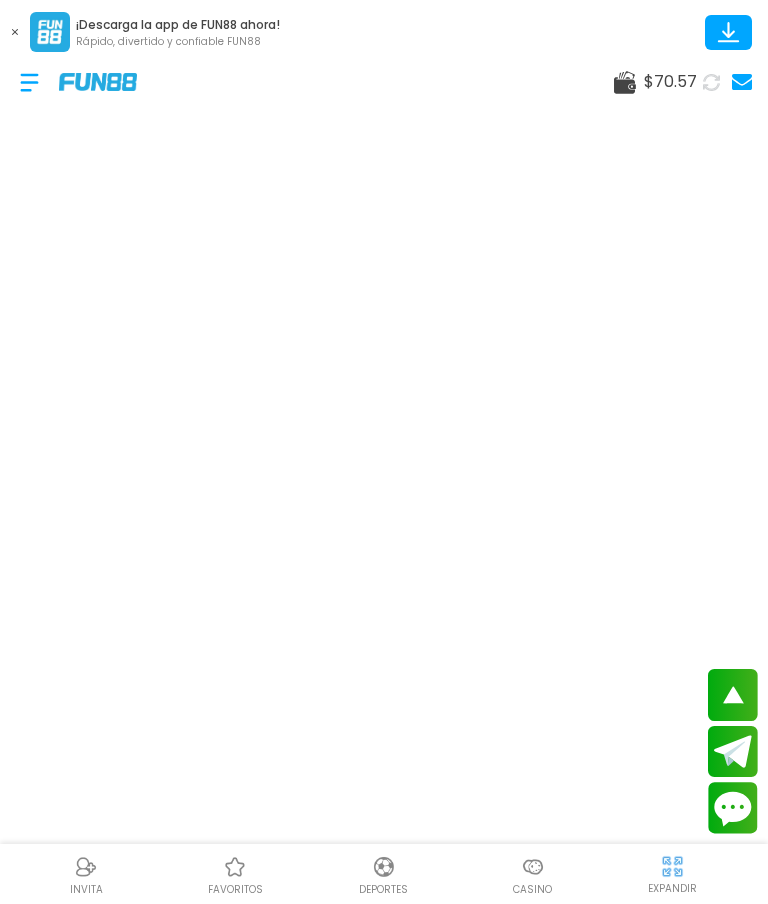 scroll, scrollTop: 2052, scrollLeft: 0, axis: vertical 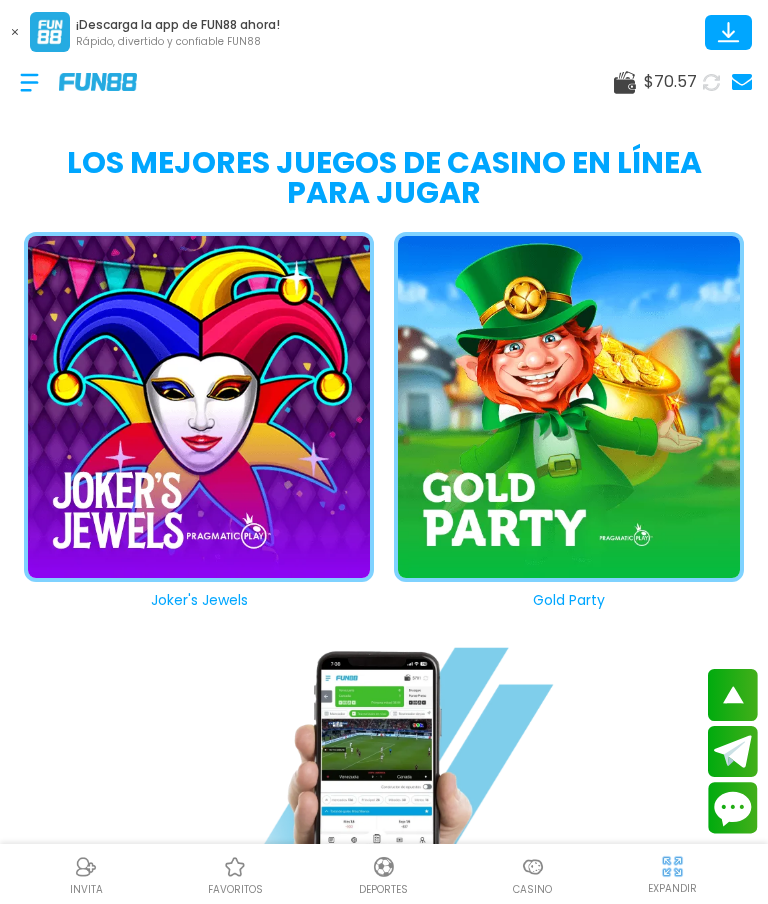 click at bounding box center [533, 867] 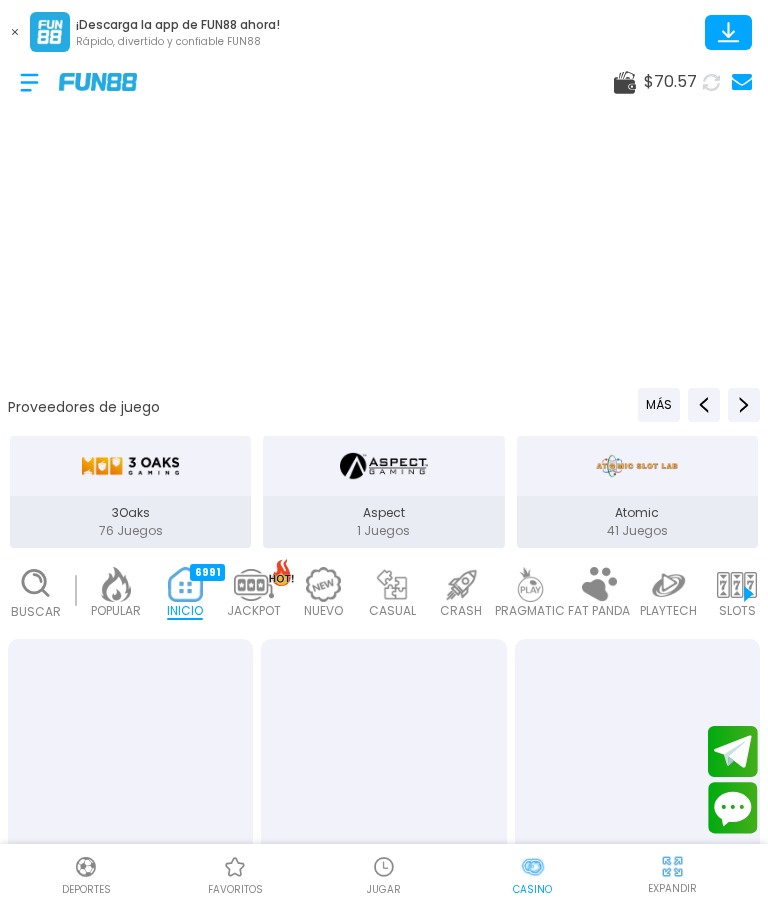 scroll, scrollTop: 33, scrollLeft: 0, axis: vertical 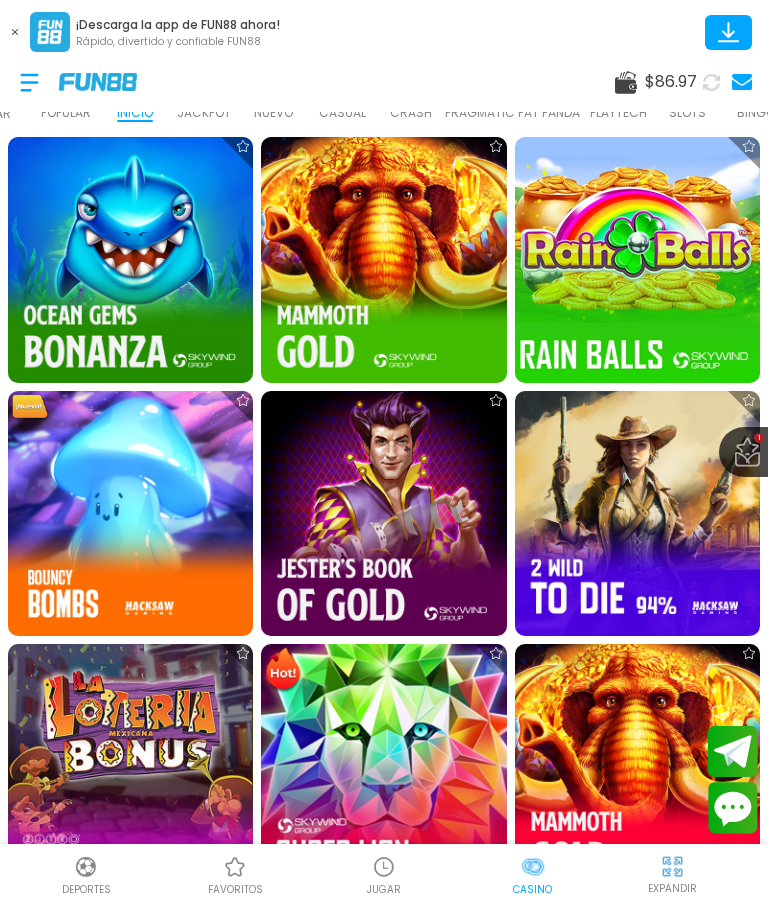 click at bounding box center [637, 260] 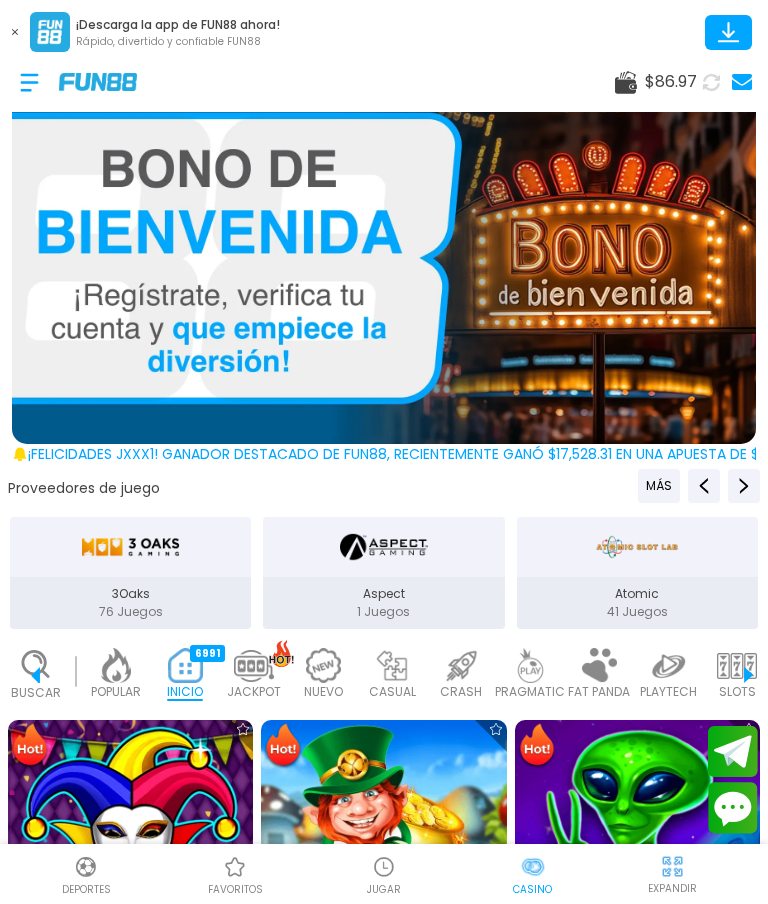 scroll, scrollTop: 0, scrollLeft: 50, axis: horizontal 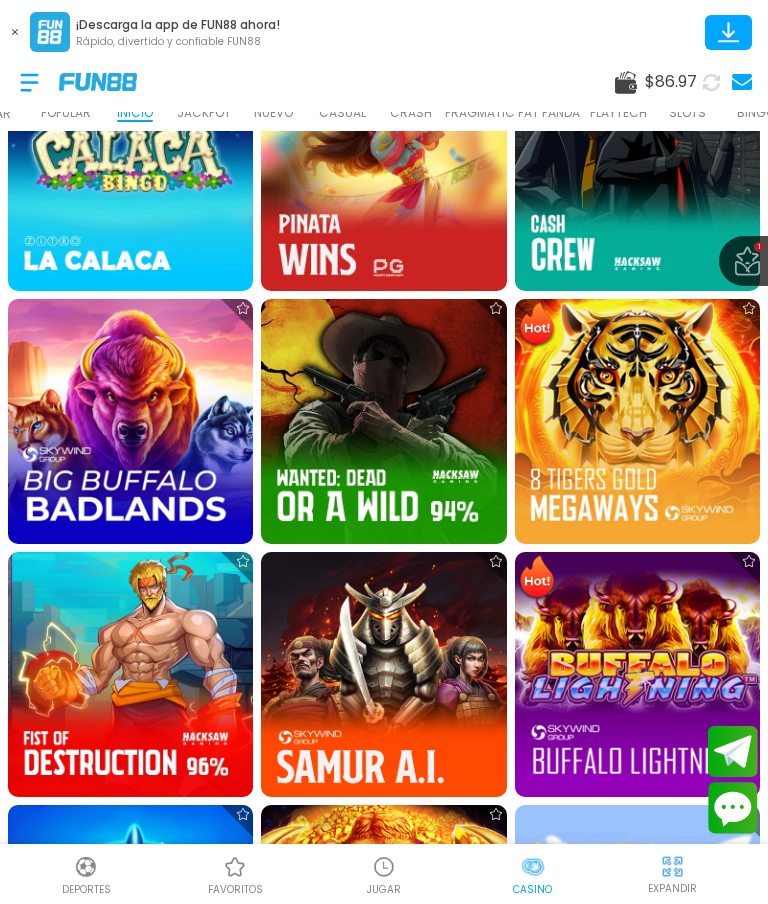 click at bounding box center [130, 421] 